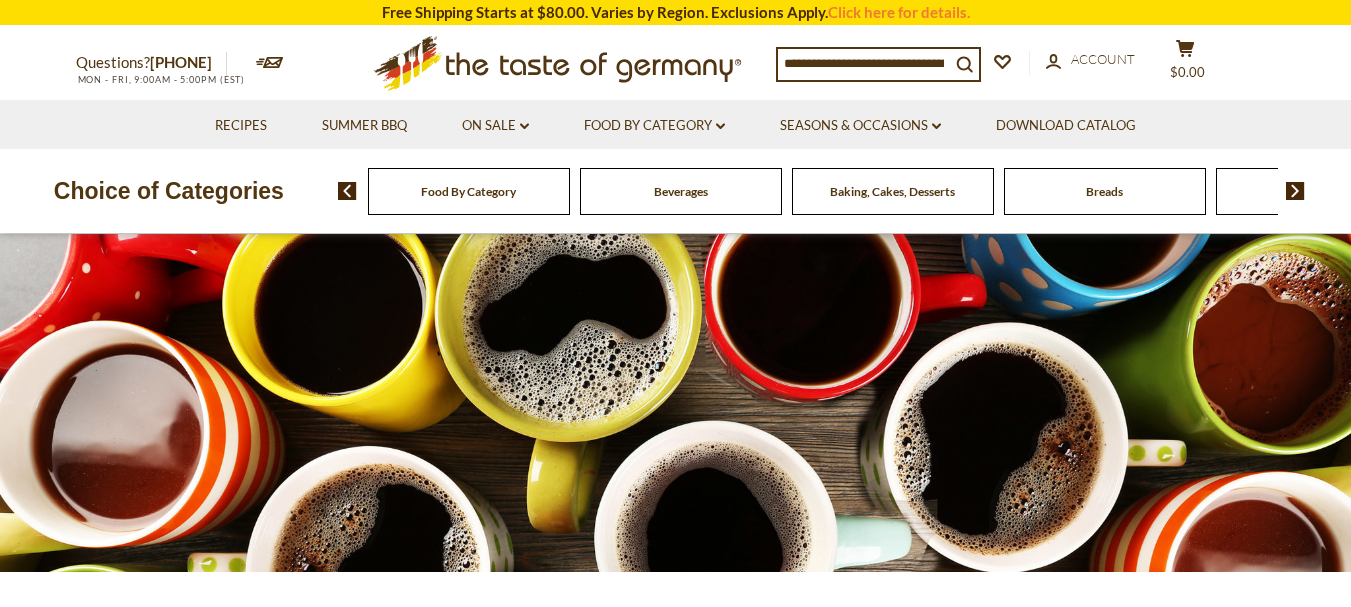 scroll, scrollTop: 0, scrollLeft: 0, axis: both 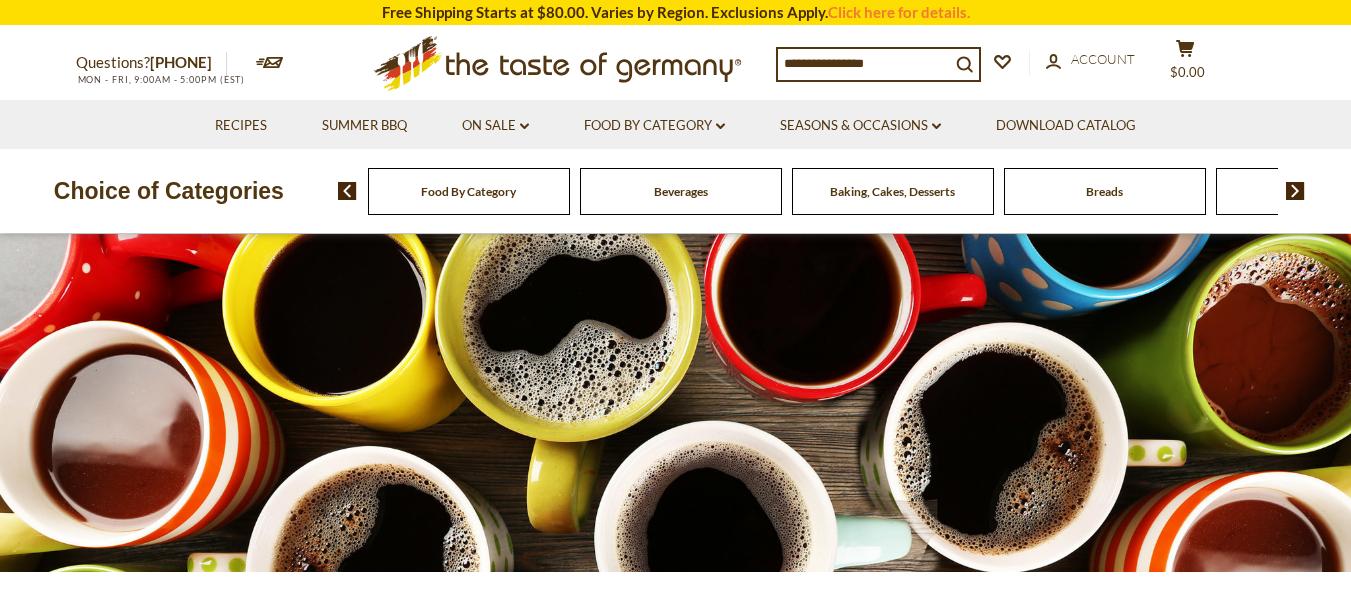 click on "Food By Category" at bounding box center (468, 191) 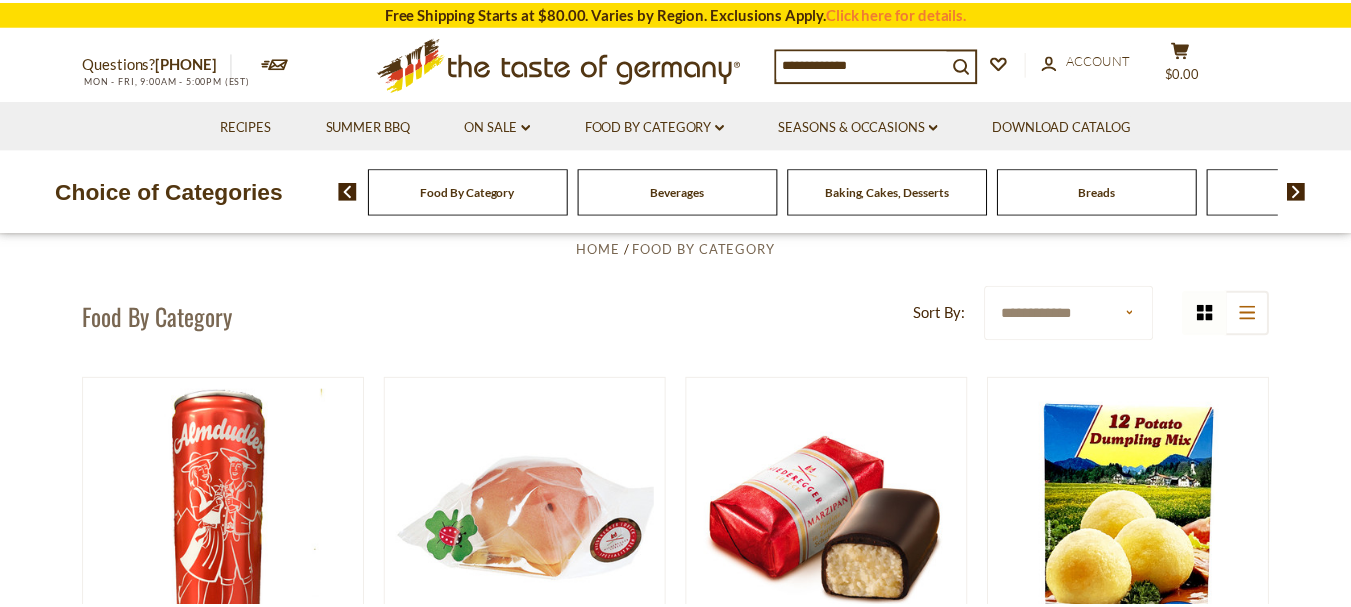 scroll, scrollTop: 0, scrollLeft: 0, axis: both 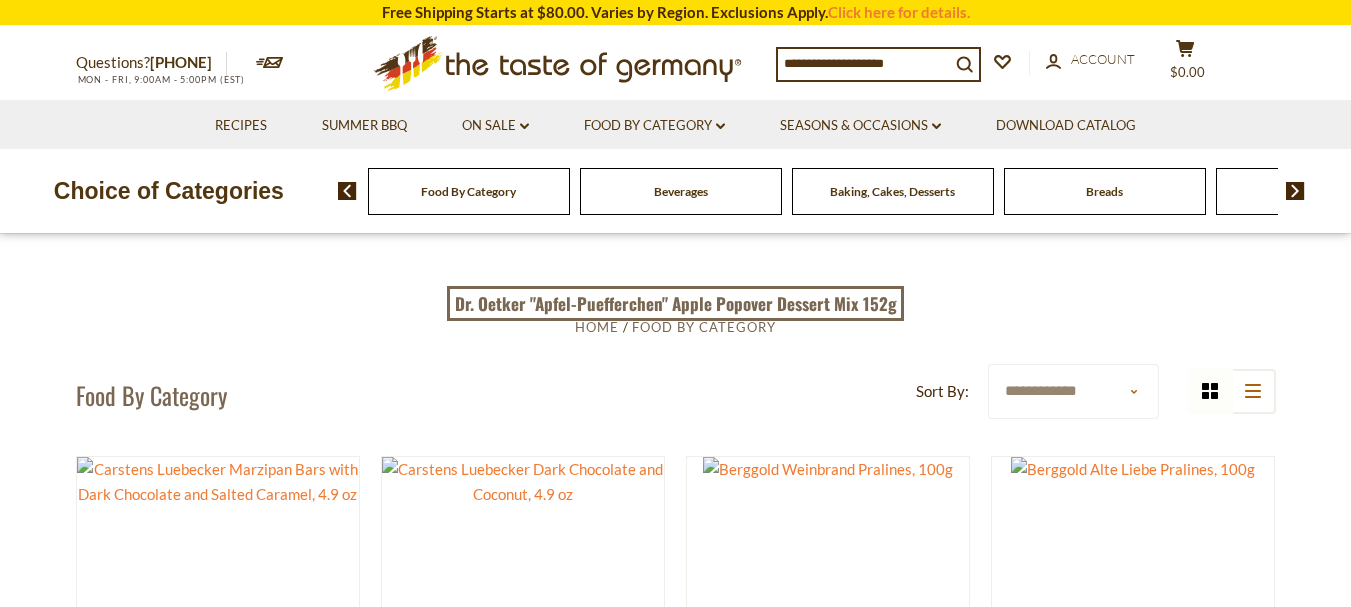 click at bounding box center [864, 63] 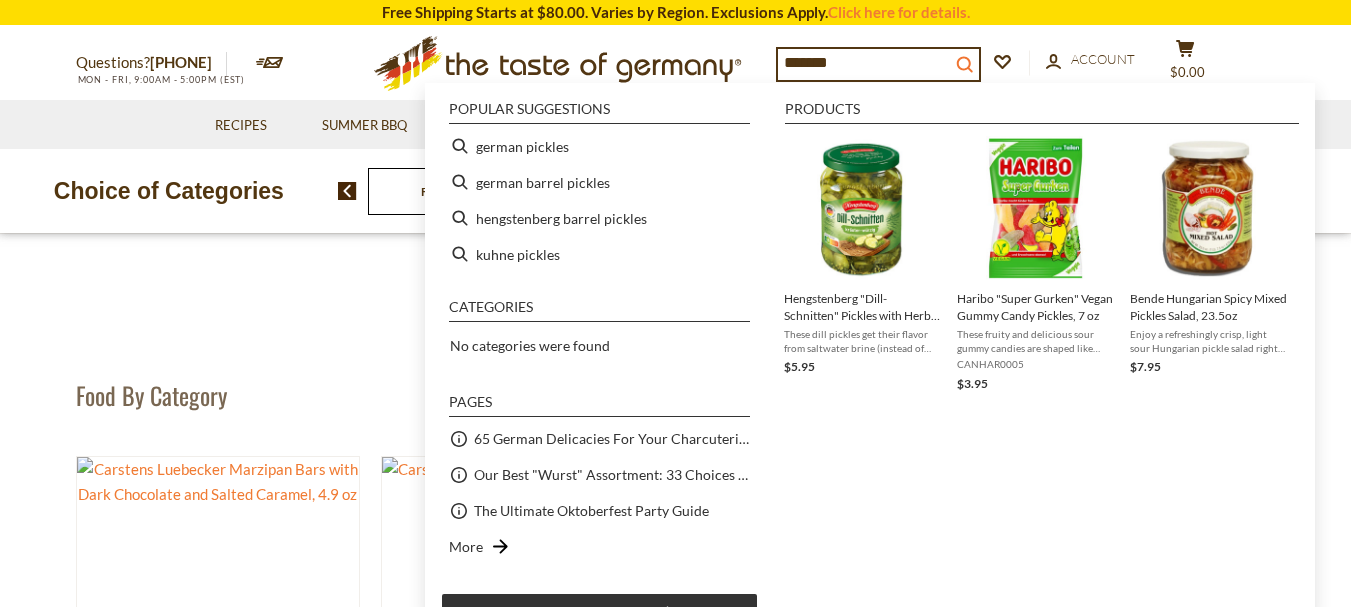 type on "*******" 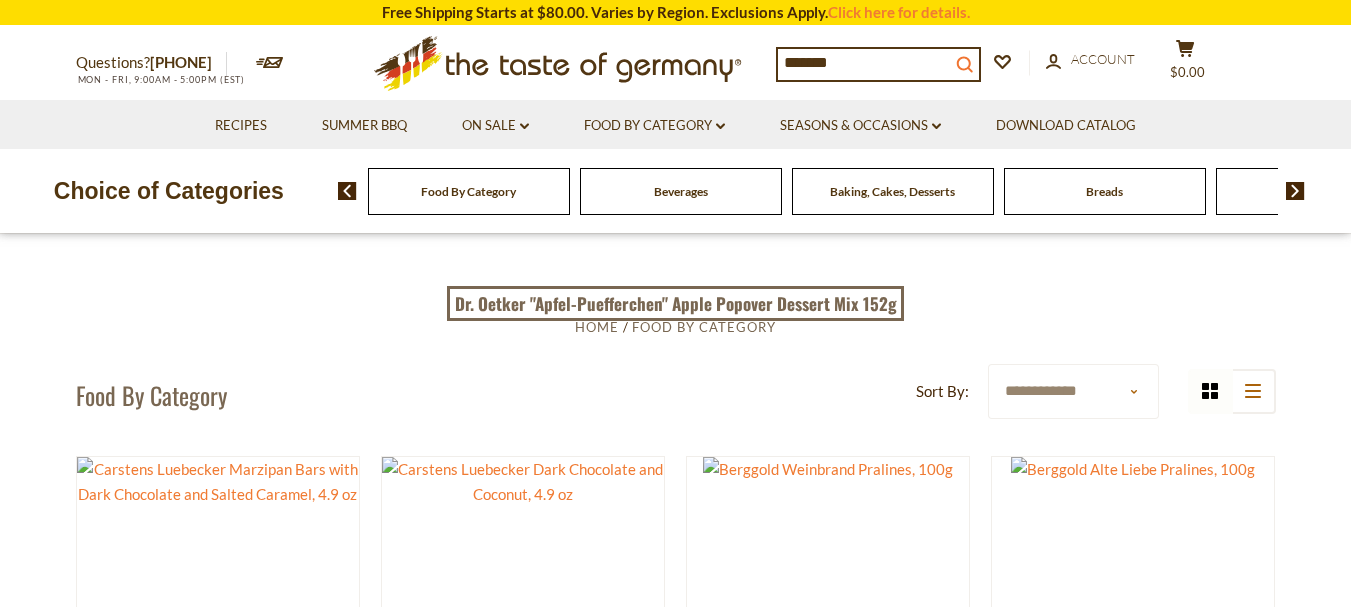 click on "search_icon" 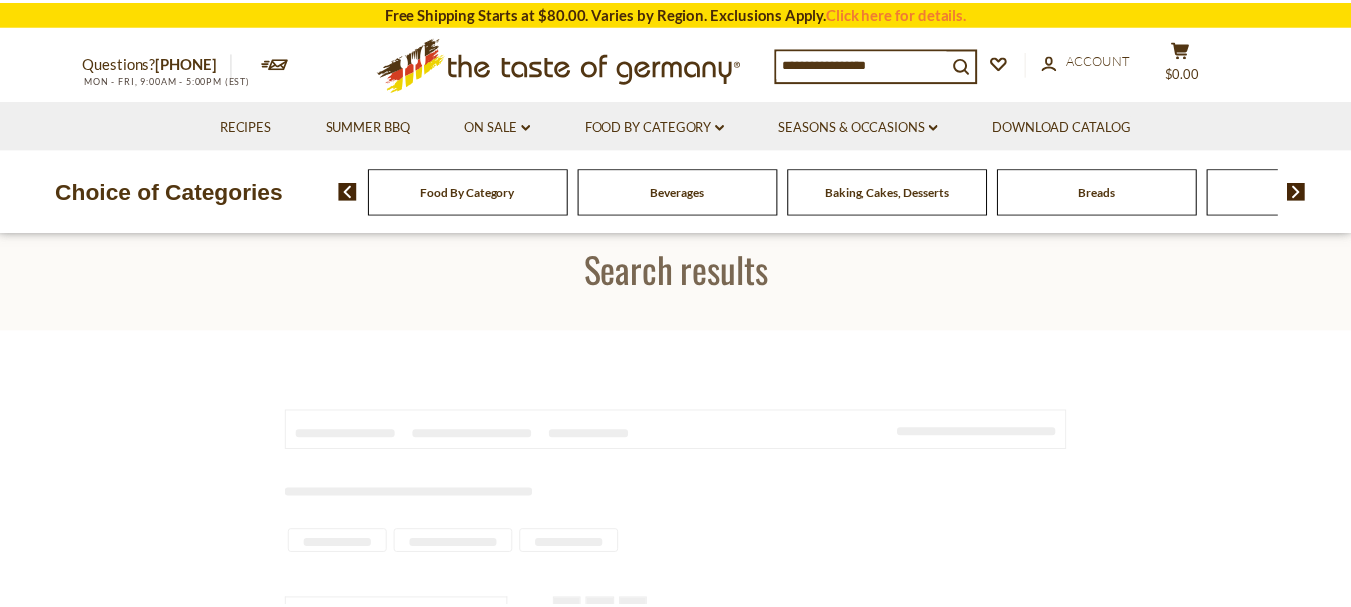 scroll, scrollTop: 0, scrollLeft: 0, axis: both 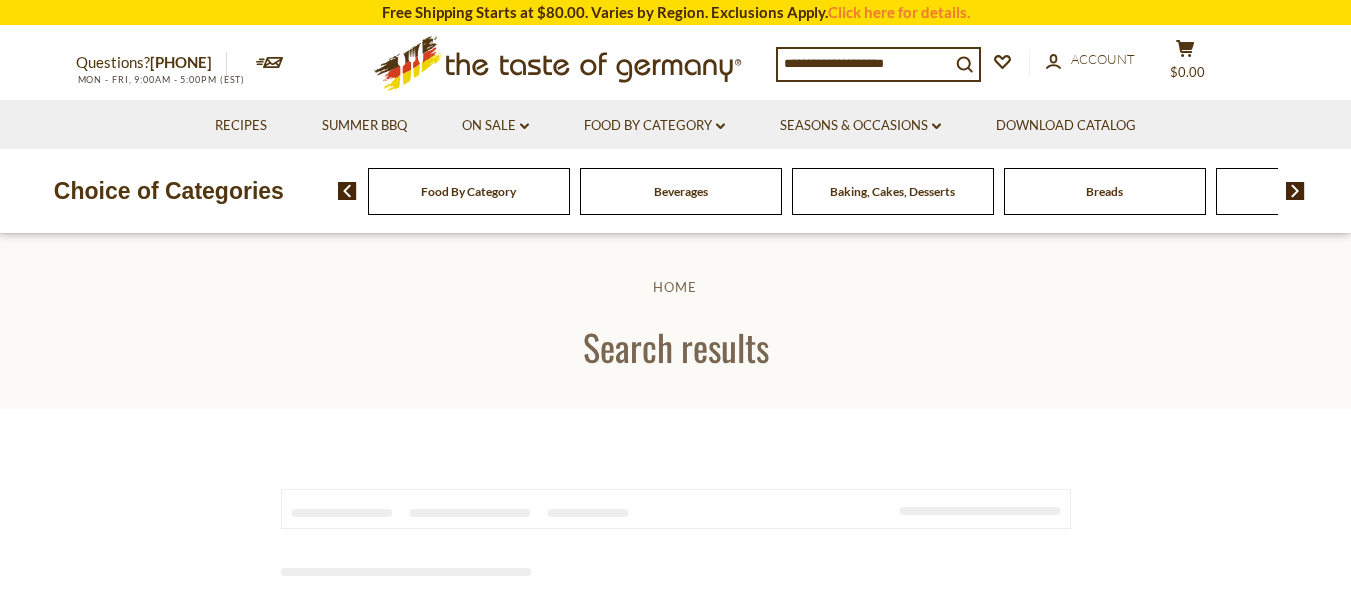 type on "*******" 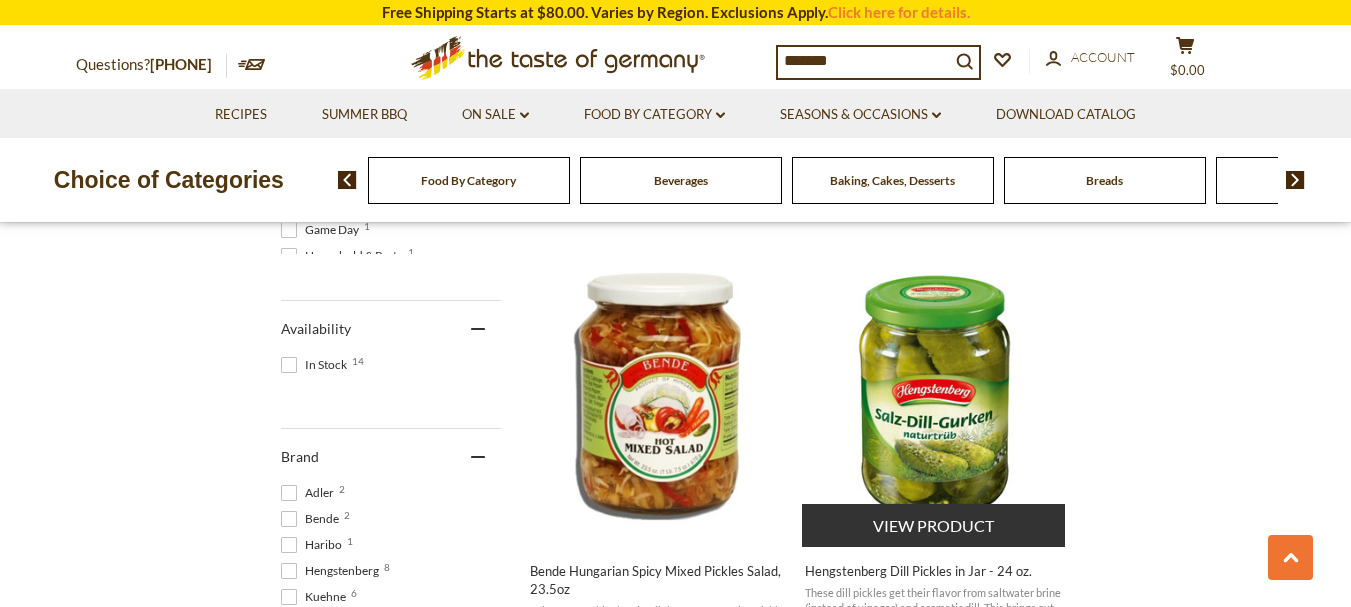 scroll, scrollTop: 900, scrollLeft: 0, axis: vertical 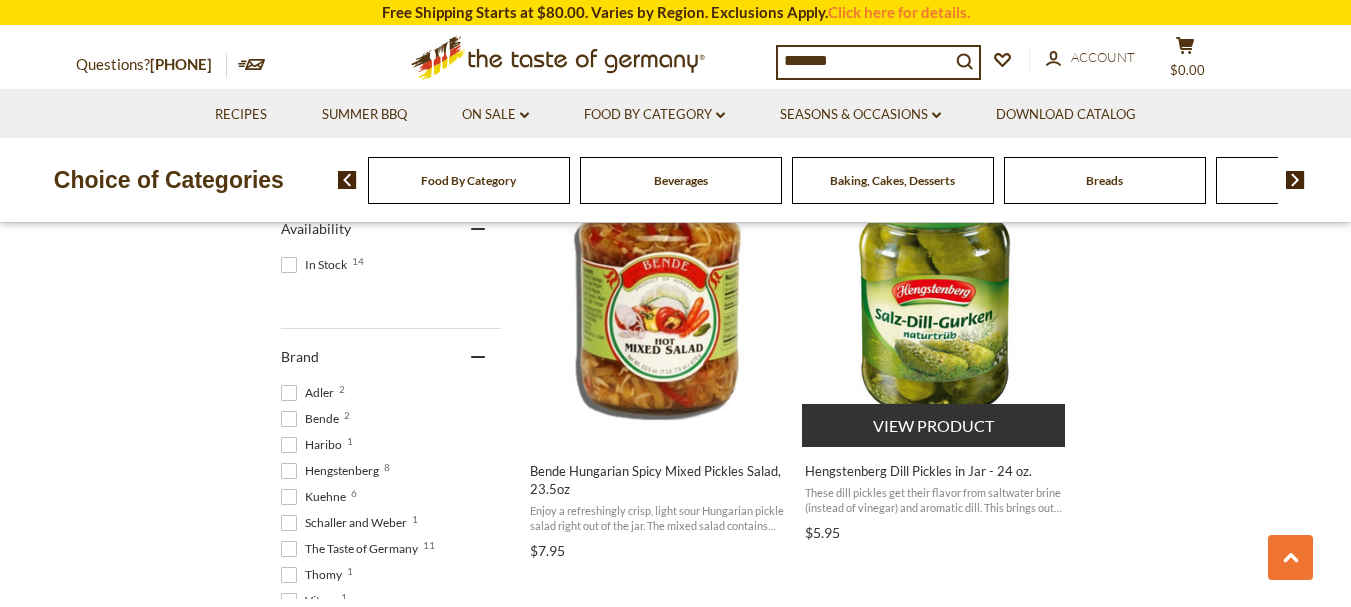 click at bounding box center (934, 296) 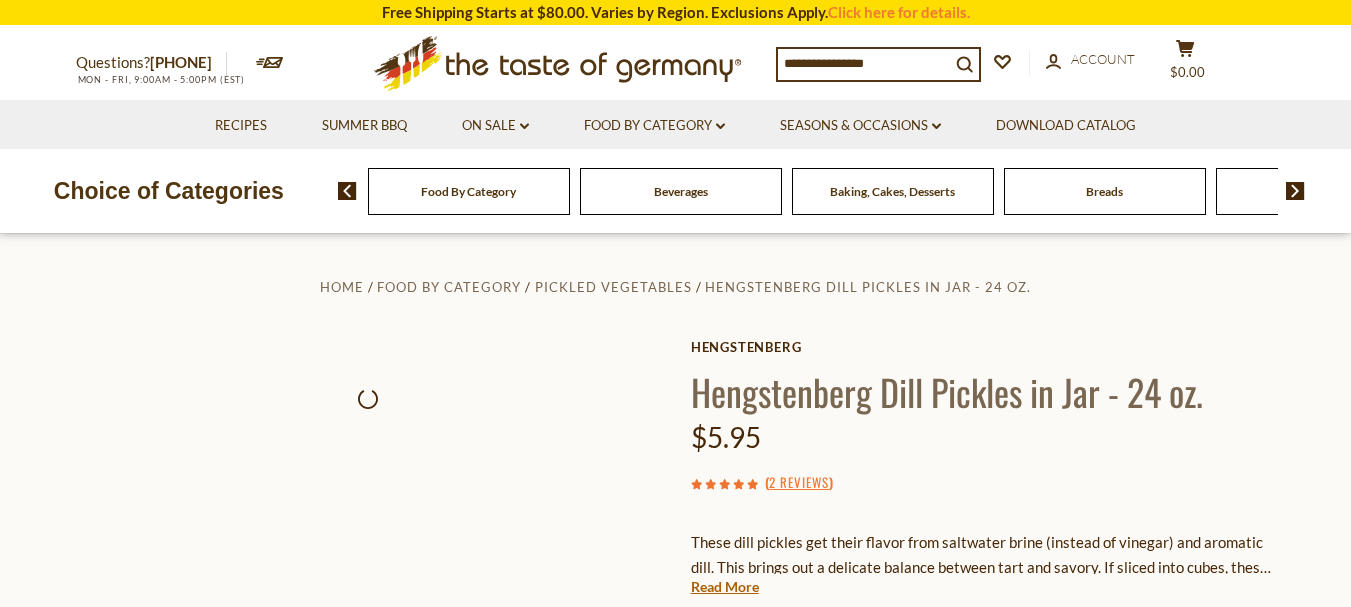 scroll, scrollTop: 200, scrollLeft: 0, axis: vertical 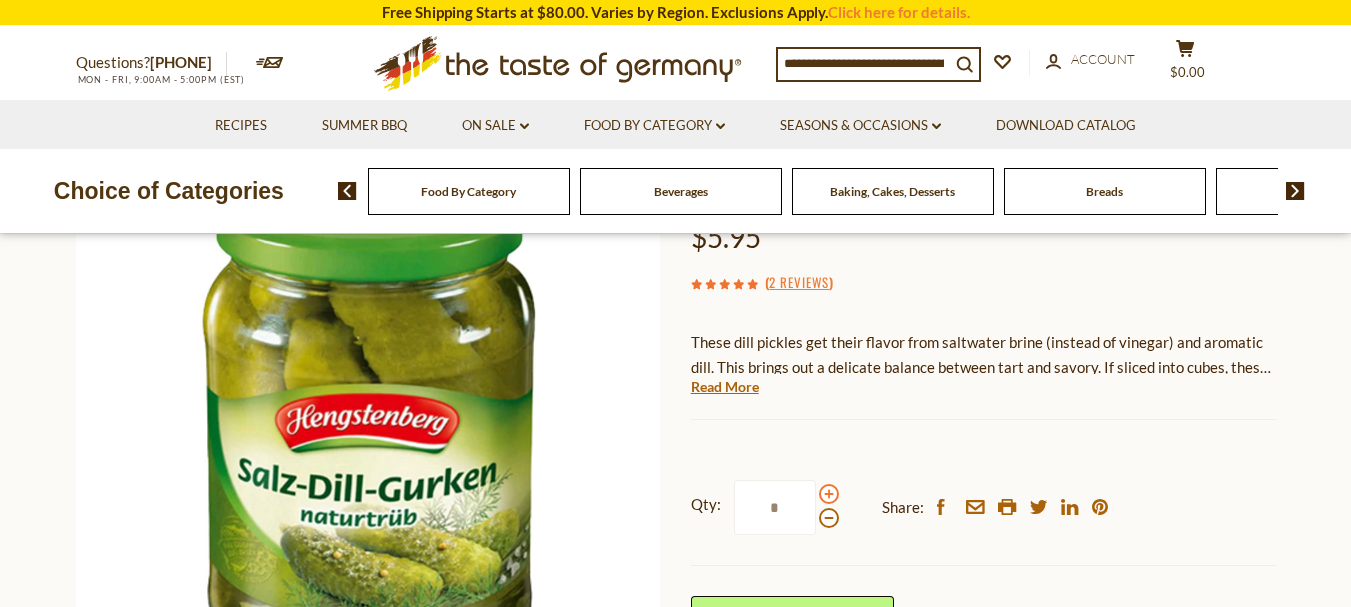 click at bounding box center (829, 494) 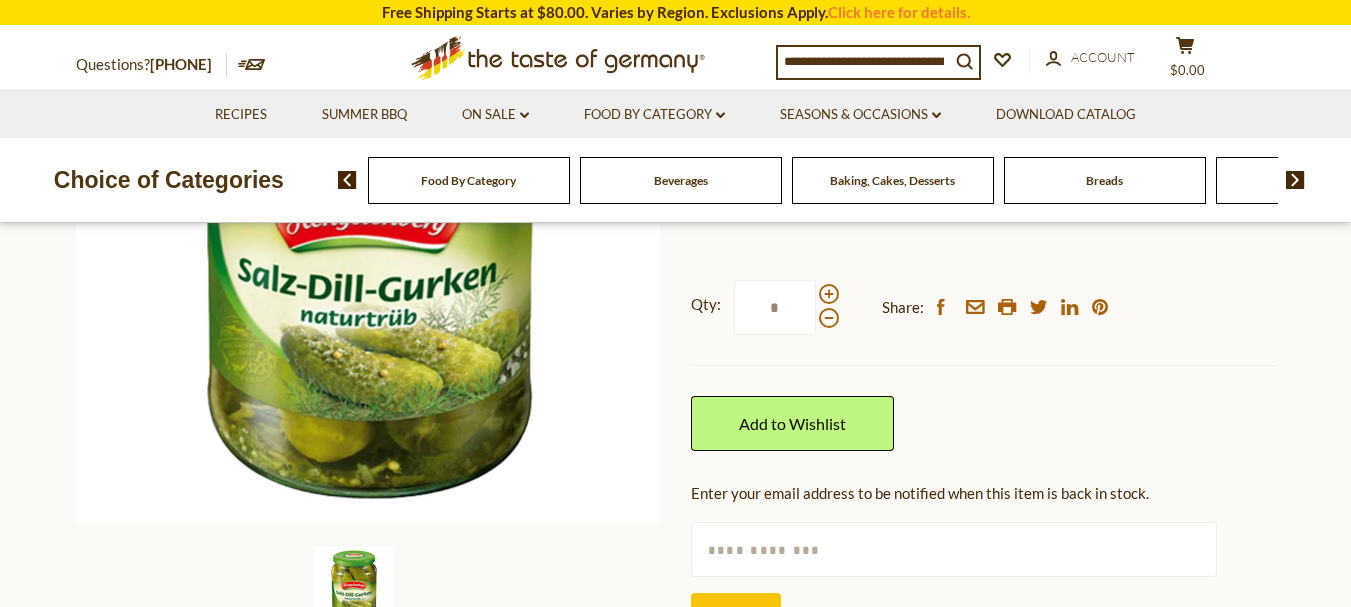 scroll, scrollTop: 500, scrollLeft: 0, axis: vertical 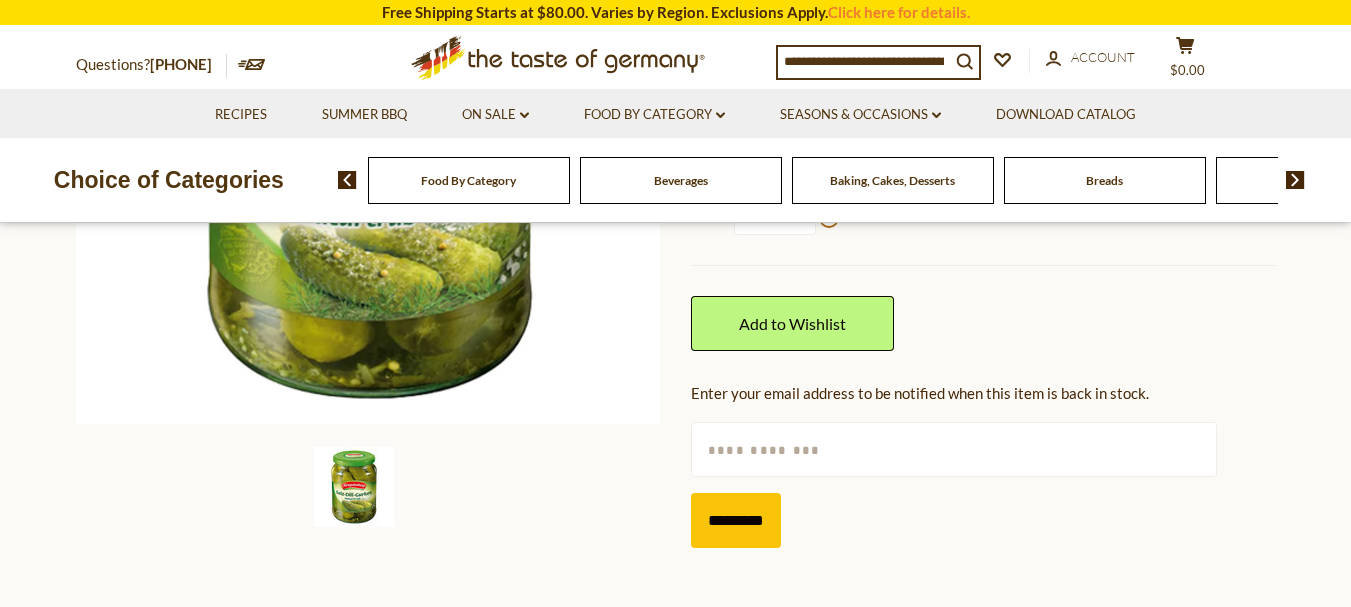 click at bounding box center (954, 449) 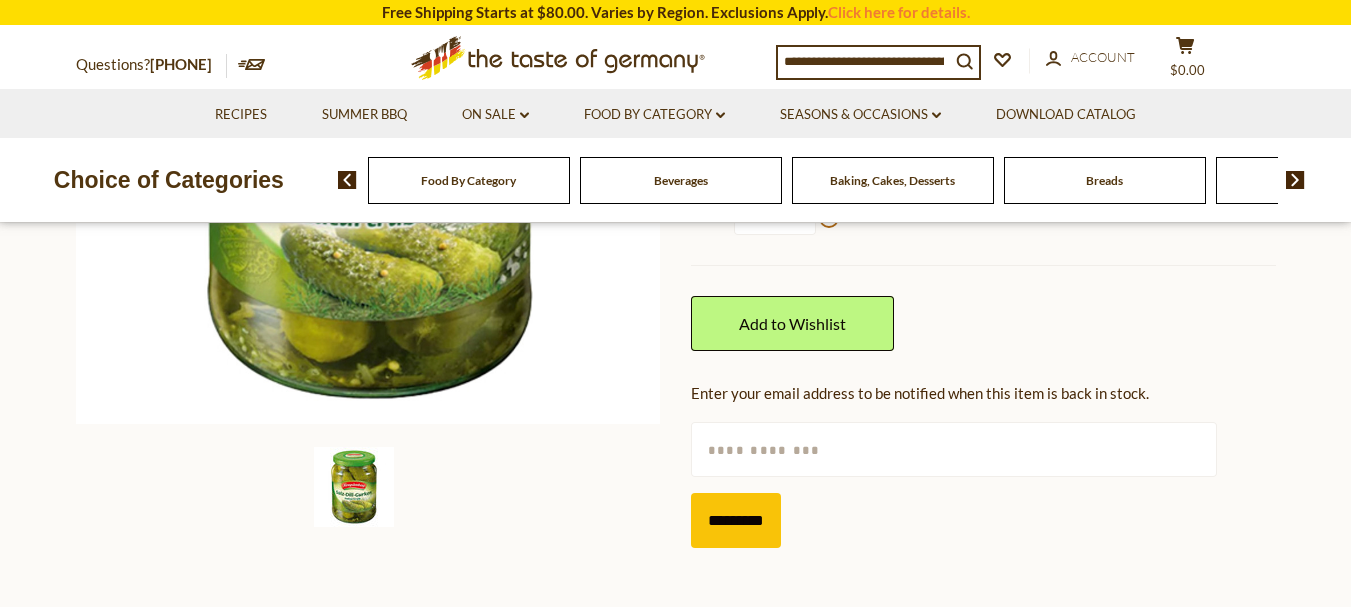 type on "**********" 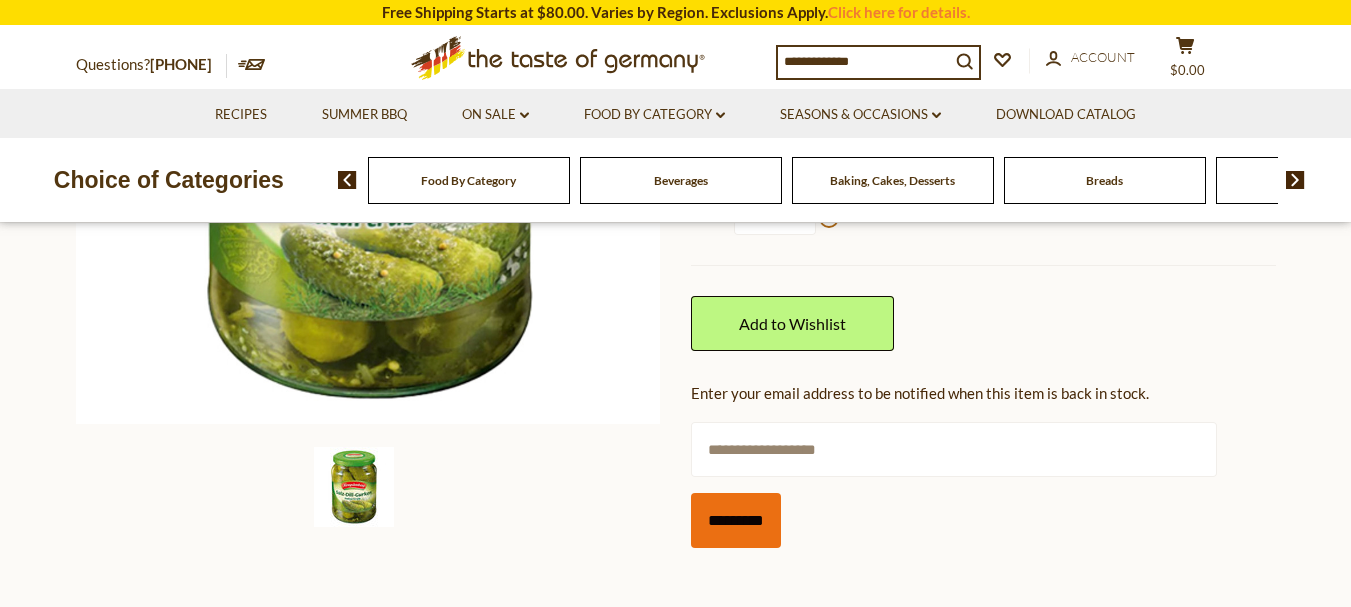 click on "*********" at bounding box center (736, 520) 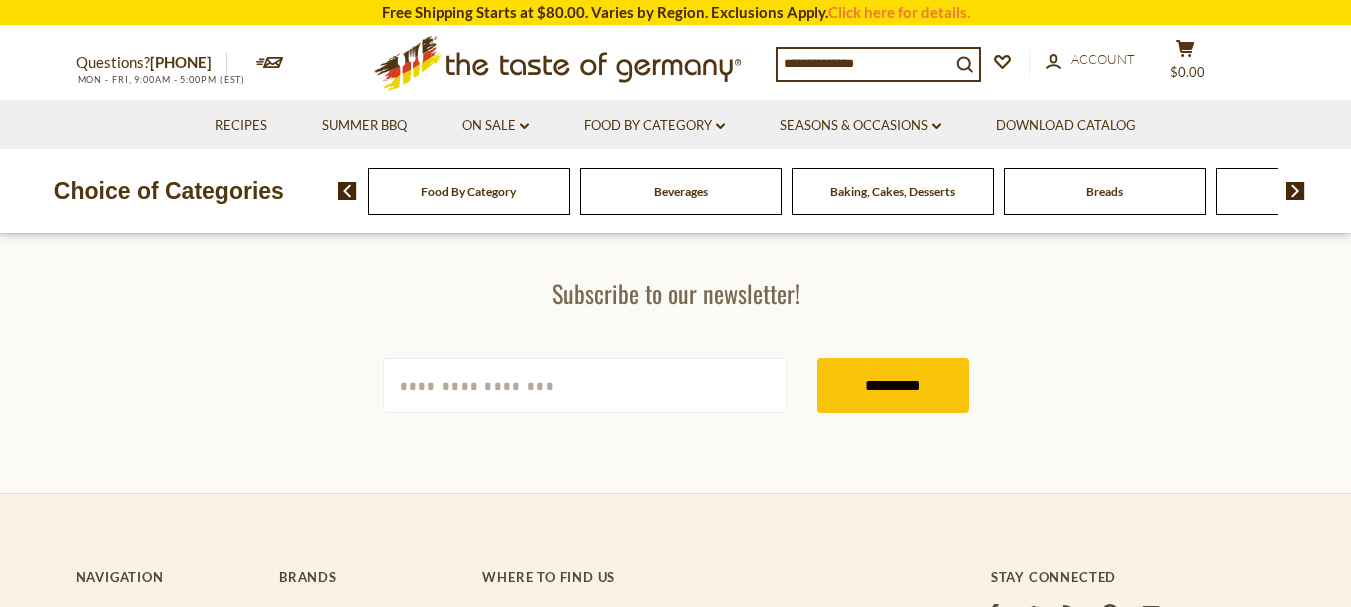 scroll, scrollTop: 900, scrollLeft: 0, axis: vertical 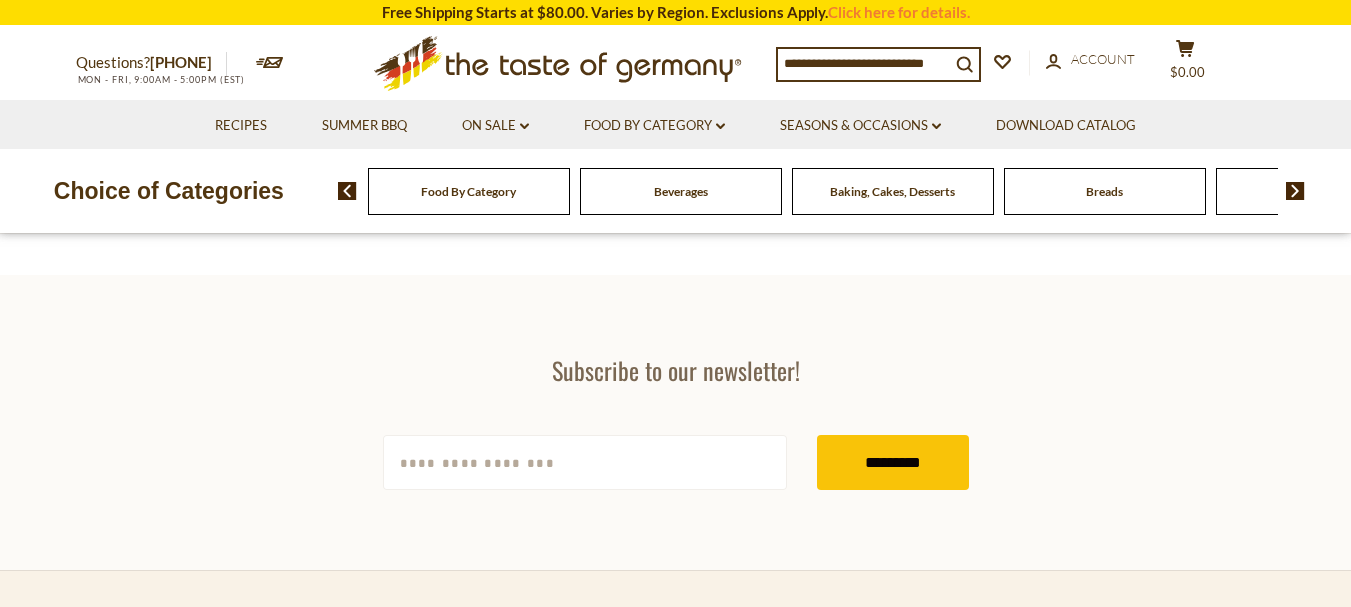 type on "*******" 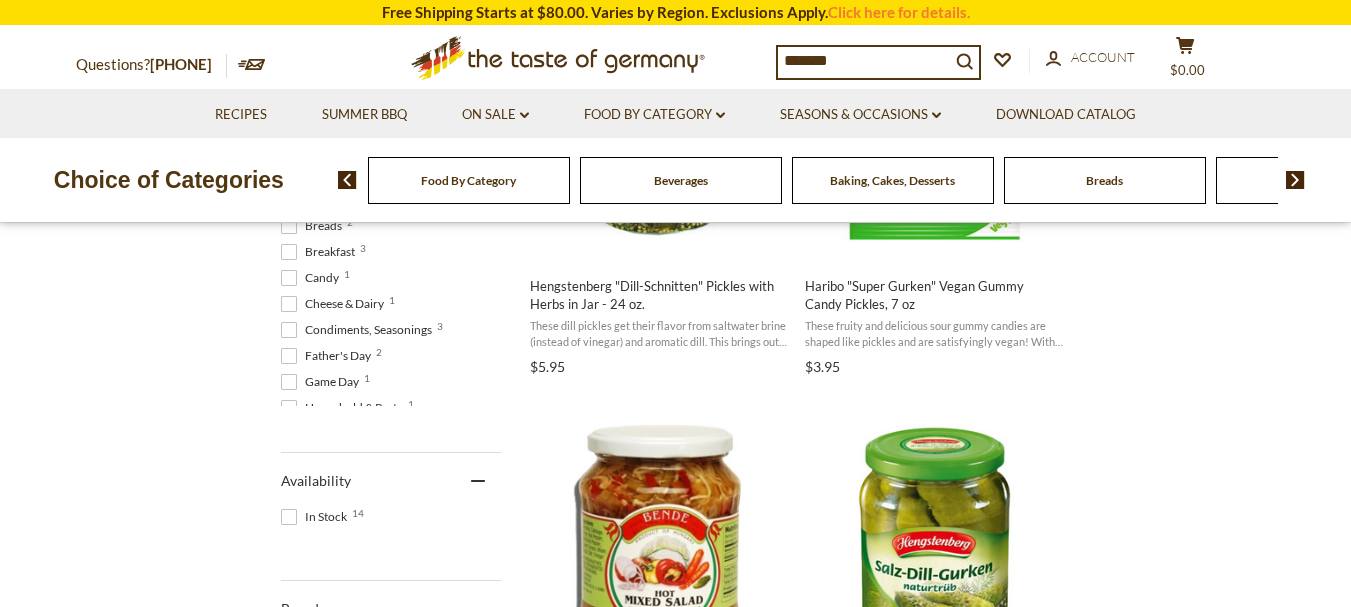 scroll, scrollTop: 500, scrollLeft: 0, axis: vertical 